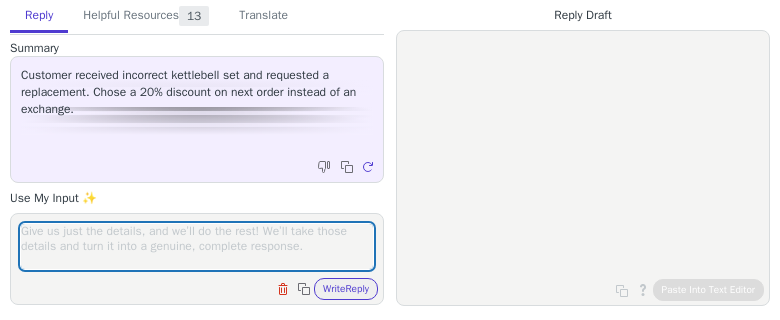 scroll, scrollTop: 0, scrollLeft: 0, axis: both 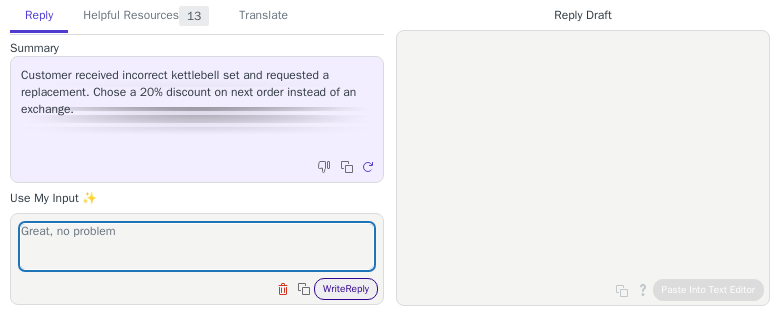 type on "Great, no problem" 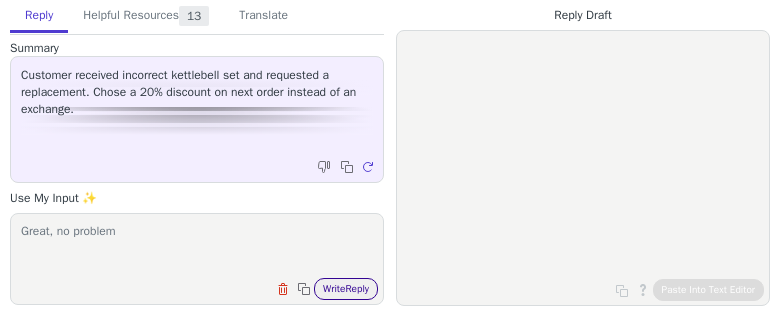 click on "Write  Reply" at bounding box center (346, 289) 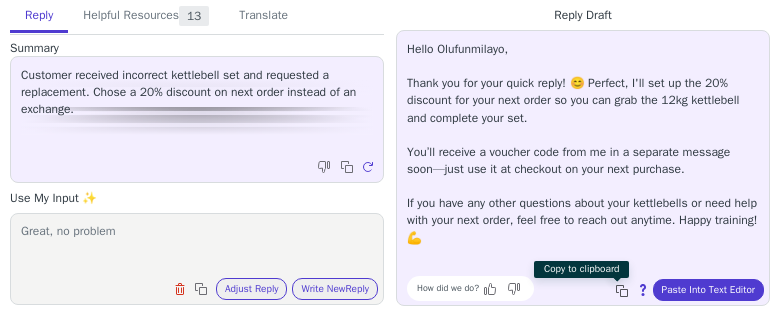 click at bounding box center [624, 293] 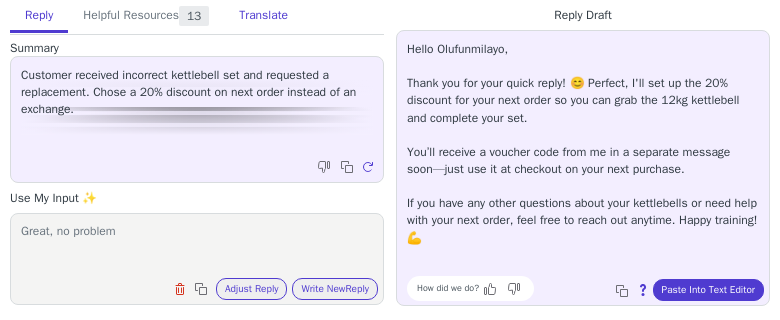 click on "Translate" at bounding box center [263, 16] 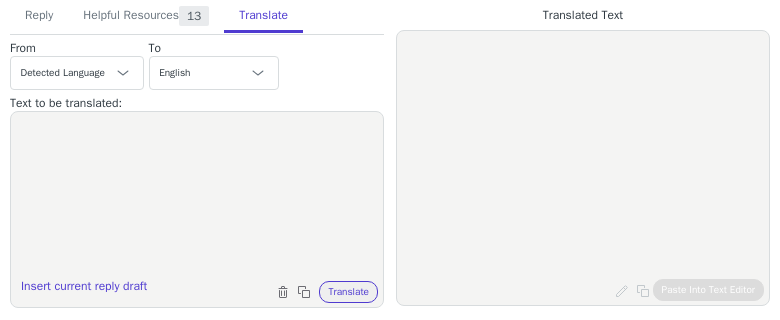 click at bounding box center [197, 197] 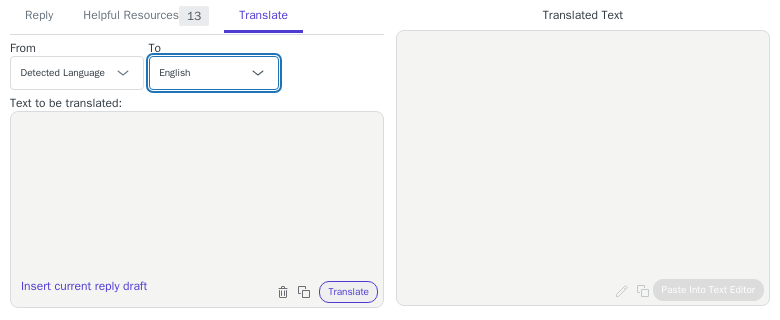 click on "Czech English Danish Dutch French French (Canada) German - Deutsch Italian Japanese Korean Norwegian Polish Portuguese Portuguese (Brazil) Slovak Spanish Swedish English (world)" at bounding box center [214, 73] 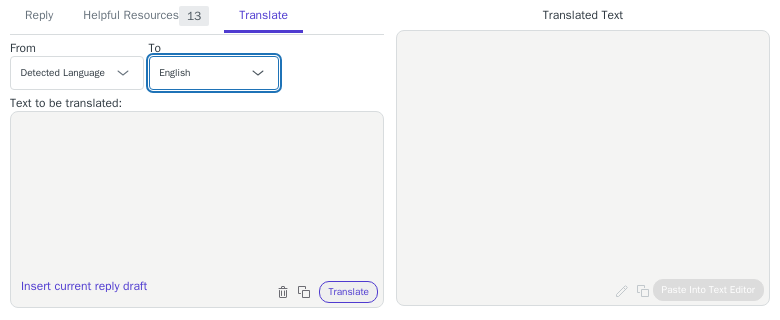 select on "de" 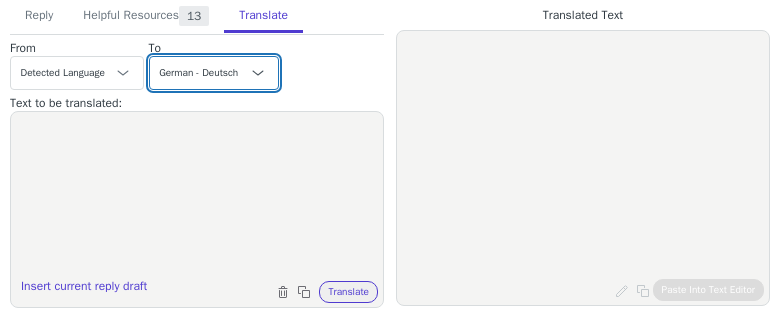 click on "Czech English Danish Dutch French French (Canada) German - Deutsch Italian Japanese Korean Norwegian Polish Portuguese Portuguese (Brazil) Slovak Spanish Swedish English (world)" at bounding box center [214, 73] 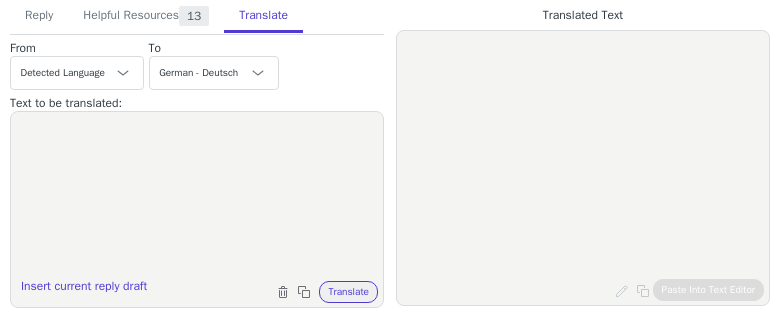 click at bounding box center [197, 197] 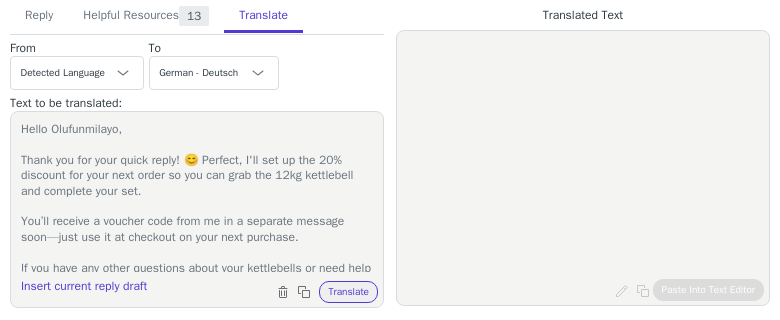 scroll, scrollTop: 34, scrollLeft: 0, axis: vertical 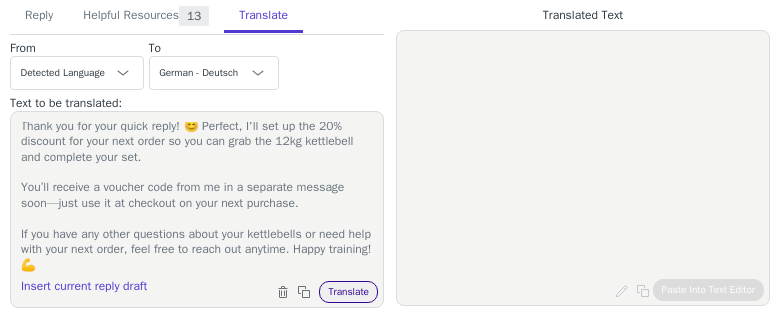 type on "Hello Olufunmilayo,
Thank you for your quick reply! 😊 Perfect, I'll set up the 20% discount for your next order so you can grab the 12kg kettlebell and complete your set.
You’ll receive a voucher code from me in a separate message soon—just use it at checkout on your next purchase.
If you have any other questions about your kettlebells or need help with your next order, feel free to reach out anytime. Happy training! 💪" 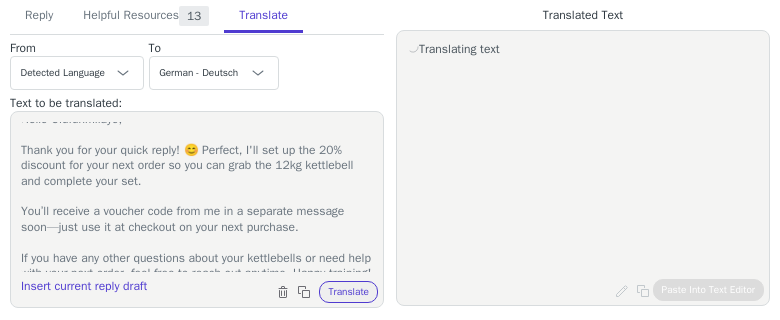 scroll, scrollTop: 0, scrollLeft: 0, axis: both 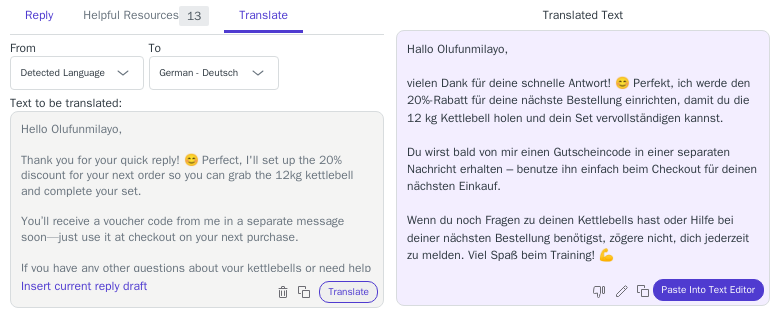 click on "Reply" at bounding box center [39, 16] 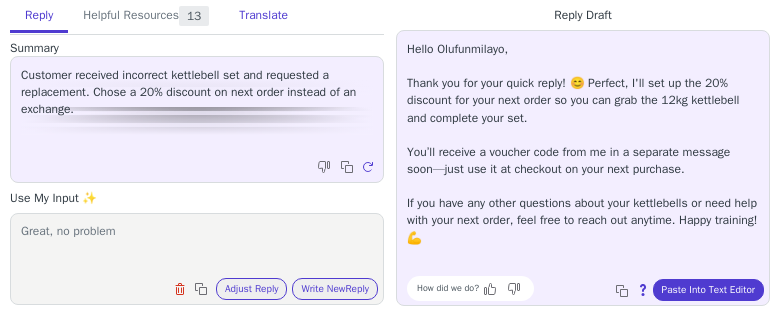 click on "Translate" at bounding box center (263, 16) 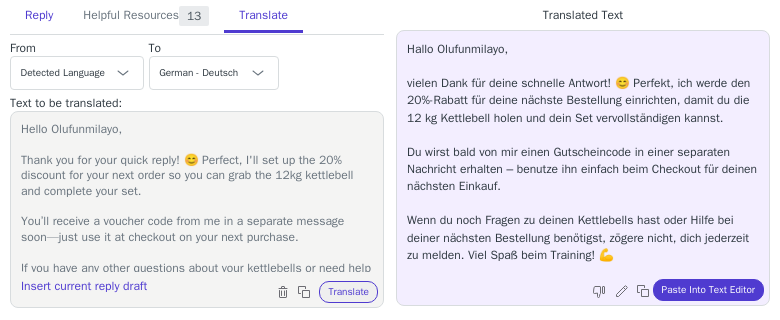 click on "Reply" at bounding box center [39, 16] 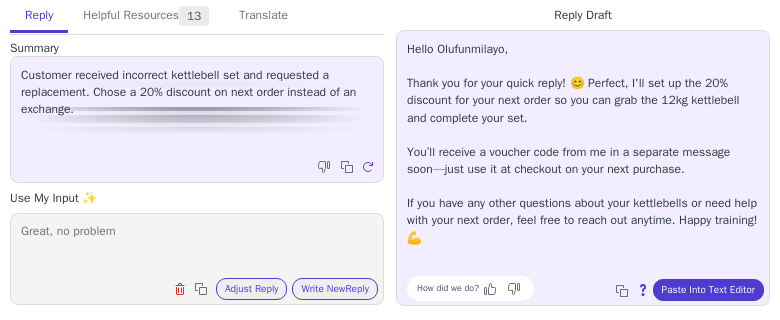 click on "Great, no problem" at bounding box center [197, 246] 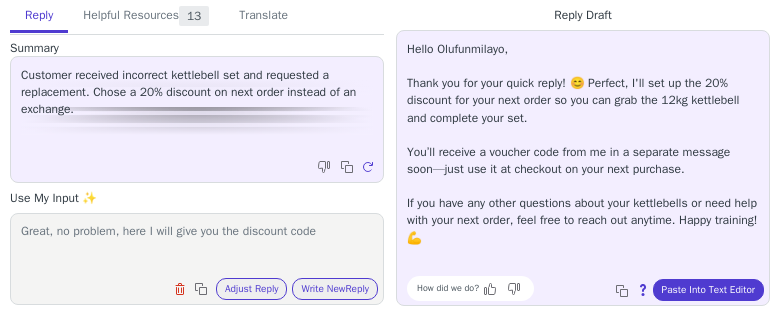 drag, startPoint x: 203, startPoint y: 230, endPoint x: 206, endPoint y: 248, distance: 18.248287 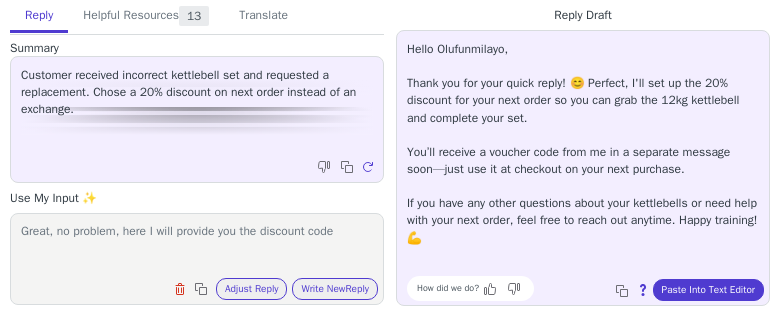 click on "Great, no problem, here I will provide you the discount code" at bounding box center (197, 246) 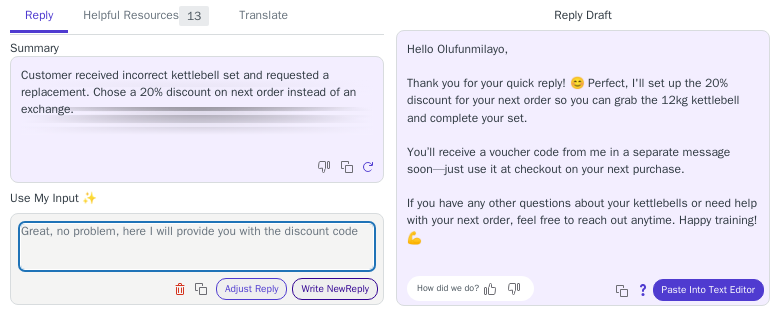 click on "Write New  Reply" at bounding box center (335, 289) 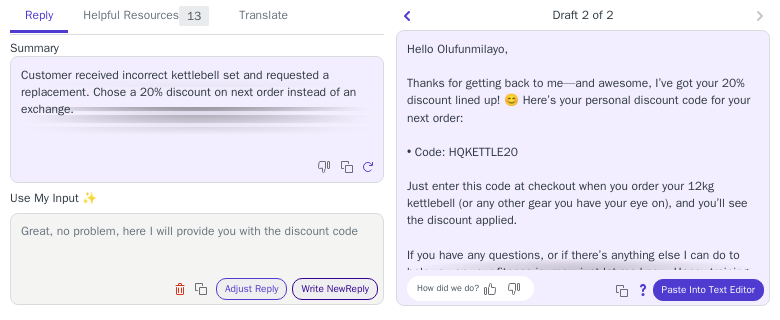 click on "Write New  Reply" at bounding box center [335, 289] 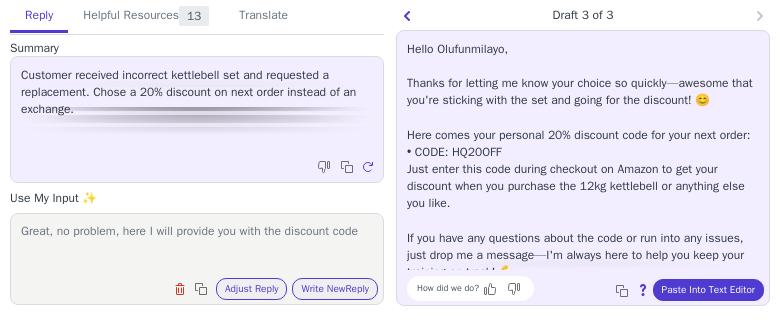 click on "Great, no problem, here I will provide you with the discount code" at bounding box center (197, 246) 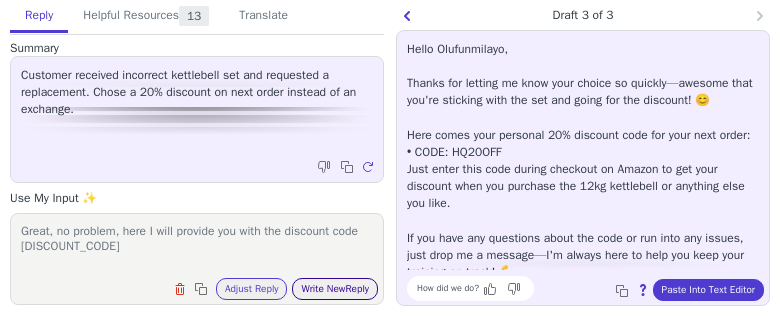 type on "Great, no problem, here I will provide you with the discount code [DISCOUNT_CODE]" 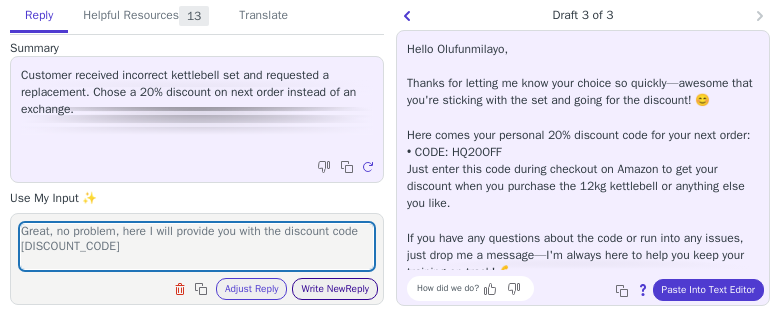 click on "Write New  Reply" at bounding box center (335, 289) 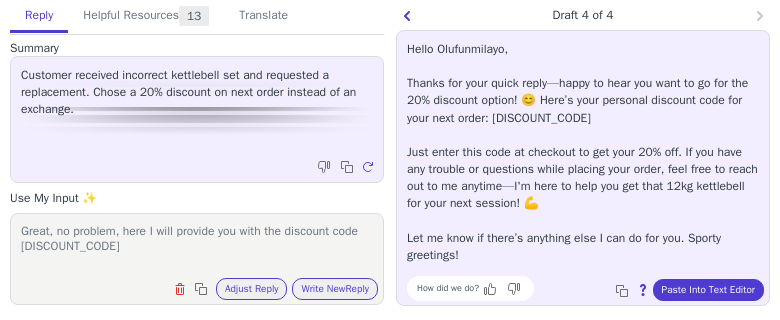 click on "Reply Helpful Resources  13   Translate Summary Customer received incorrect kettlebell set and requested a replacement. Chose a 20% discount on next order instead of an exchange. Copy to clipboard Regenerate Use My Input ✨ Great, no problem, here I will provide you with the discount code [DISCOUNT_CODE]  Clear field Copy to clipboard Adjust Reply Use input to adjust reply draft Write New  Reply Knowledge Base Articles   5 Regenerate Tickets   5 Regenerate Macros   3 Regenerate From Detected Language Czech English Danish Dutch French French (Canada) German - Deutsch Italian Japanese Korean Norwegian Polish Portuguese Portuguese (Brazil) Slovak Spanish Swedish English (world) To Czech English Danish Dutch French French (Canada) German - Deutsch Italian Japanese Korean Norwegian Polish Portuguese Portuguese (Brazil) Slovak Spanish Swedish English (world) Text to be translated: Insert current reply draft Clear text Copy to clipboard Translate" at bounding box center (197, 152) 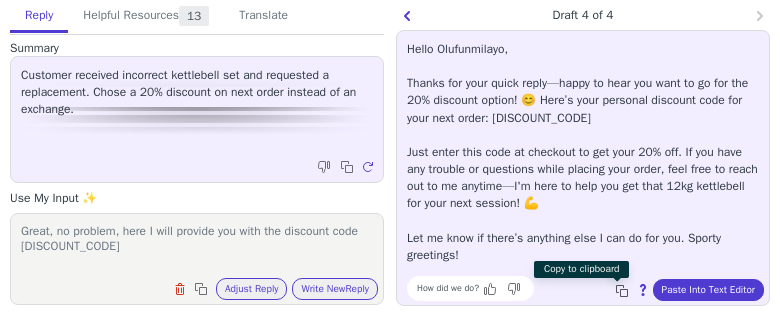 click at bounding box center (624, 293) 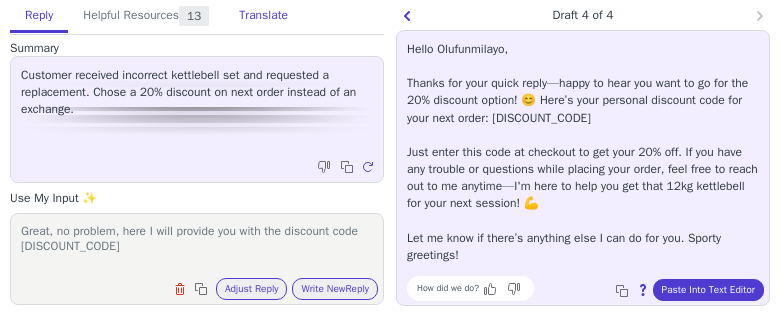 click on "Translate" at bounding box center [263, 16] 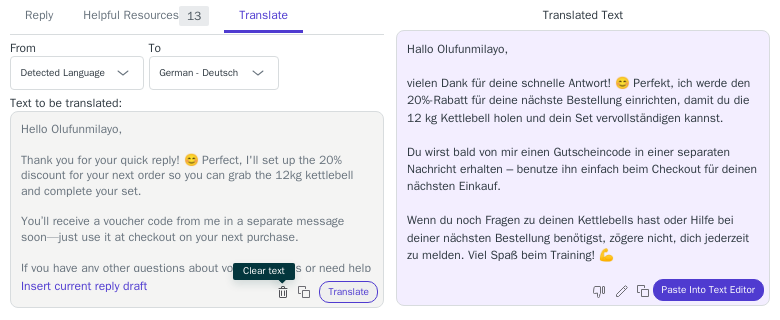 click at bounding box center (285, 294) 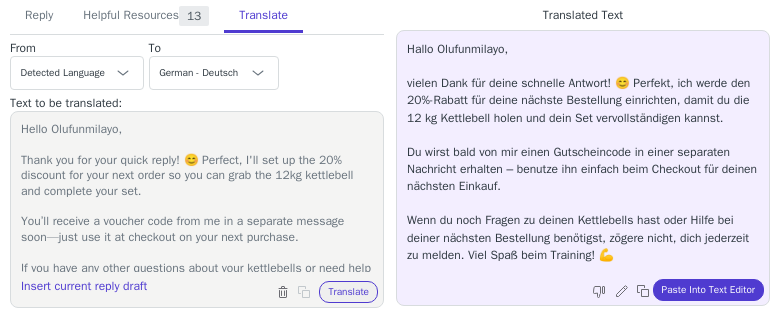 click on "Hello Olufunmilayo,
Thank you for your quick reply! 😊 Perfect, I'll set up the 20% discount for your next order so you can grab the 12kg kettlebell and complete your set.
You’ll receive a voucher code from me in a separate message soon—just use it at checkout on your next purchase.
If you have any other questions about your kettlebells or need help with your next order, feel free to reach out anytime. Happy training! 💪" at bounding box center [197, 197] 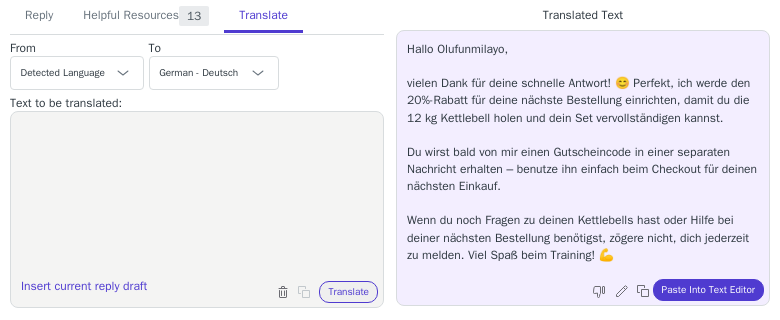 paste on "Hello Olufunmilayo,
Thanks for your quick reply—happy to hear you want to go for the 20% discount option! 😊 Here’s your personal discount code for your next order: [DISCOUNT_CODE]
Just enter this code at checkout to get your 20% off. If you have any trouble or questions while placing your order, feel free to reach out to me anytime—I'm here to help you get that 12kg kettlebell for your next session! 💪
Let me know if there’s anything else I can do for you. Sporty greetings!" 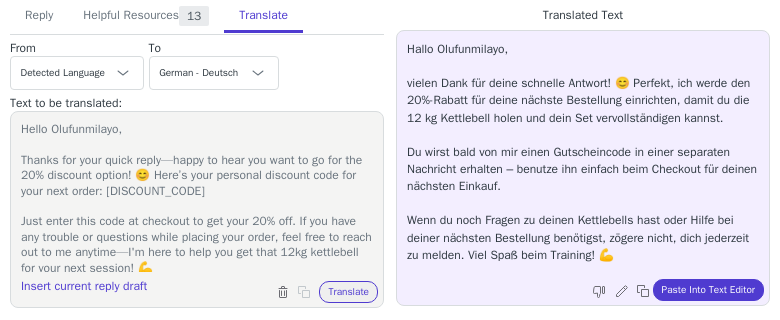 scroll, scrollTop: 49, scrollLeft: 0, axis: vertical 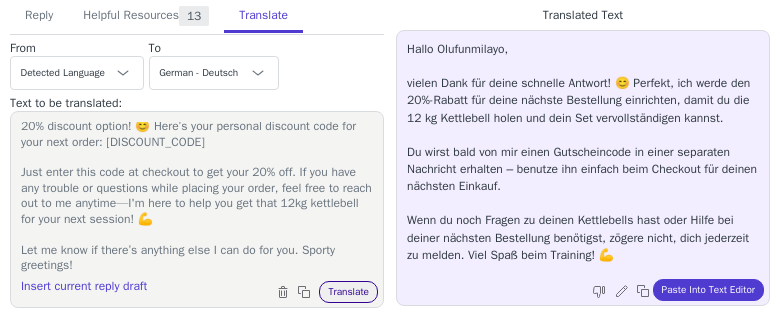 type on "Hello Olufunmilayo,
Thanks for your quick reply—happy to hear you want to go for the 20% discount option! 😊 Here’s your personal discount code for your next order: [DISCOUNT_CODE]
Just enter this code at checkout to get your 20% off. If you have any trouble or questions while placing your order, feel free to reach out to me anytime—I'm here to help you get that 12kg kettlebell for your next session! 💪
Let me know if there’s anything else I can do for you. Sporty greetings!" 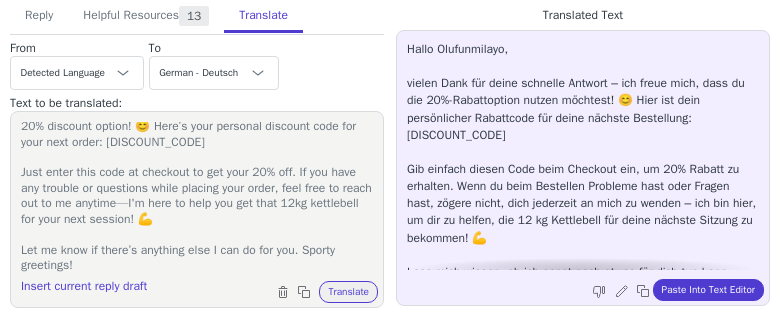 scroll, scrollTop: 0, scrollLeft: 0, axis: both 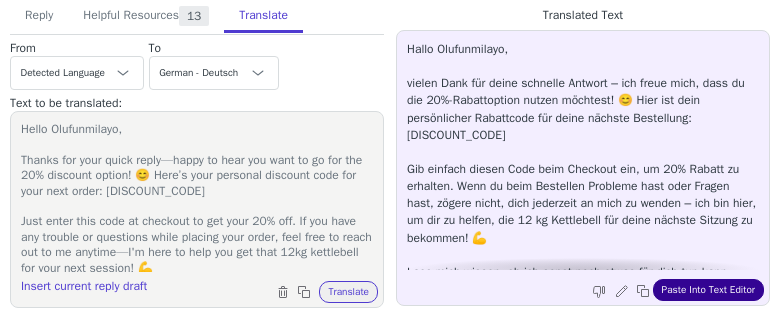 click on "Paste Into Text Editor" at bounding box center [708, 290] 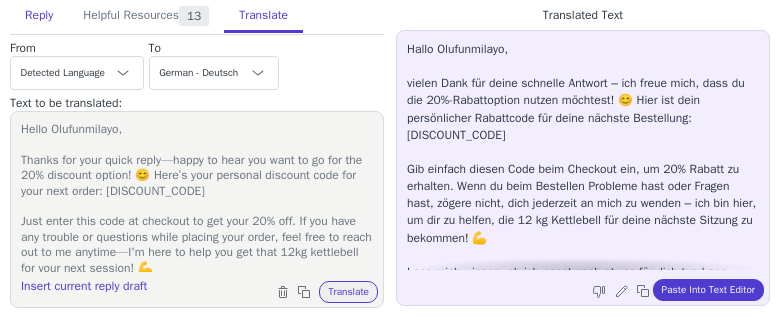 click on "Reply" at bounding box center (39, 16) 